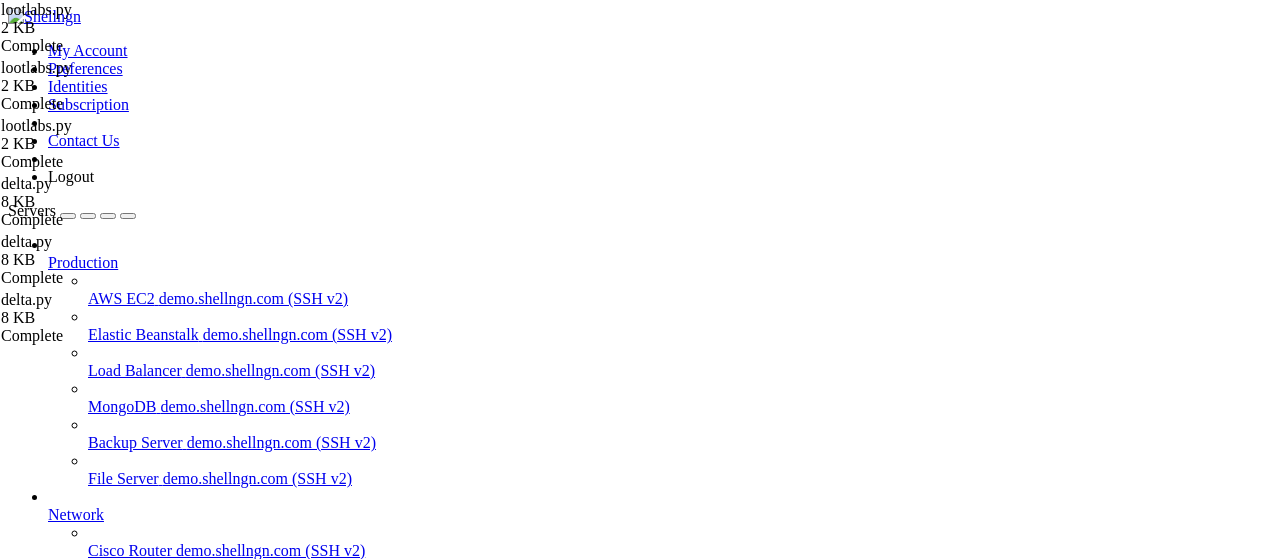 click on "" at bounding box center [660, 889] 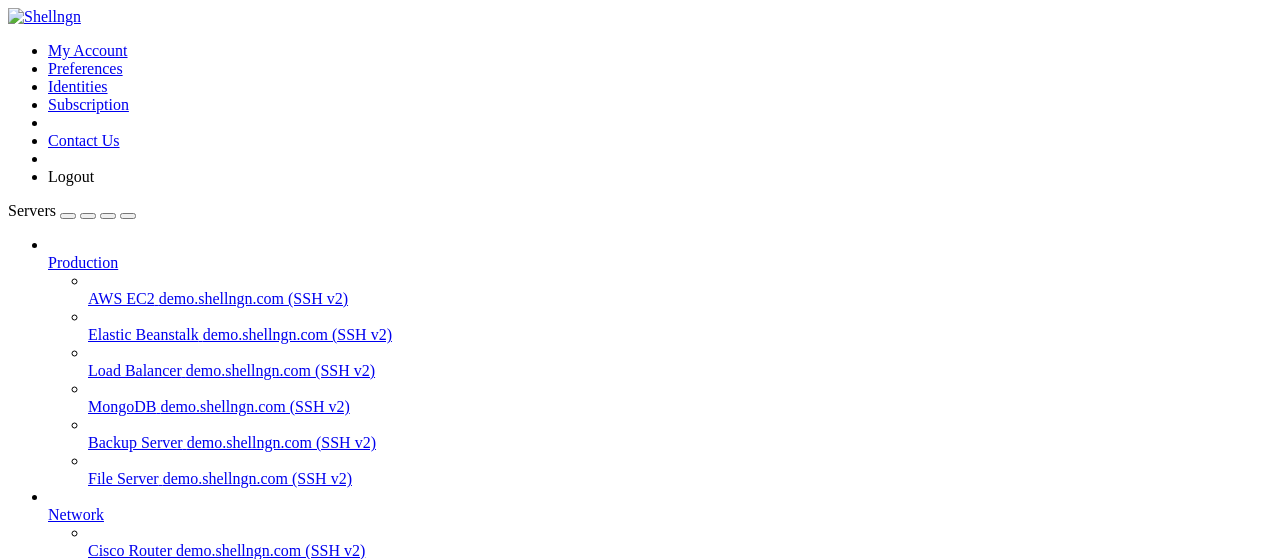click on "Properties" at bounding box center (80, 1122) 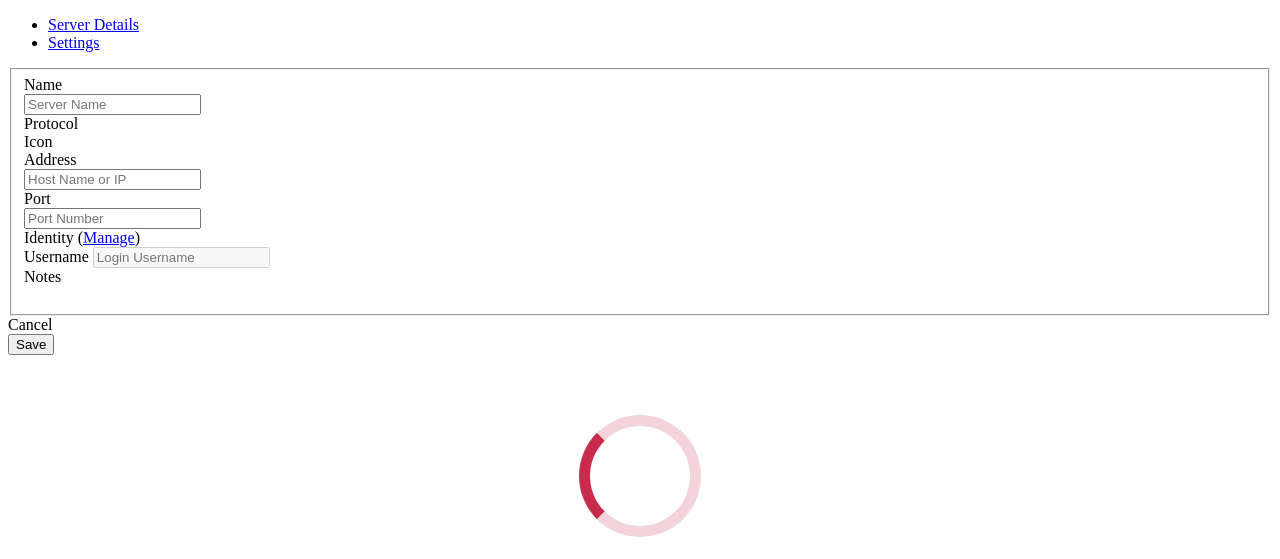 type on "apibypass" 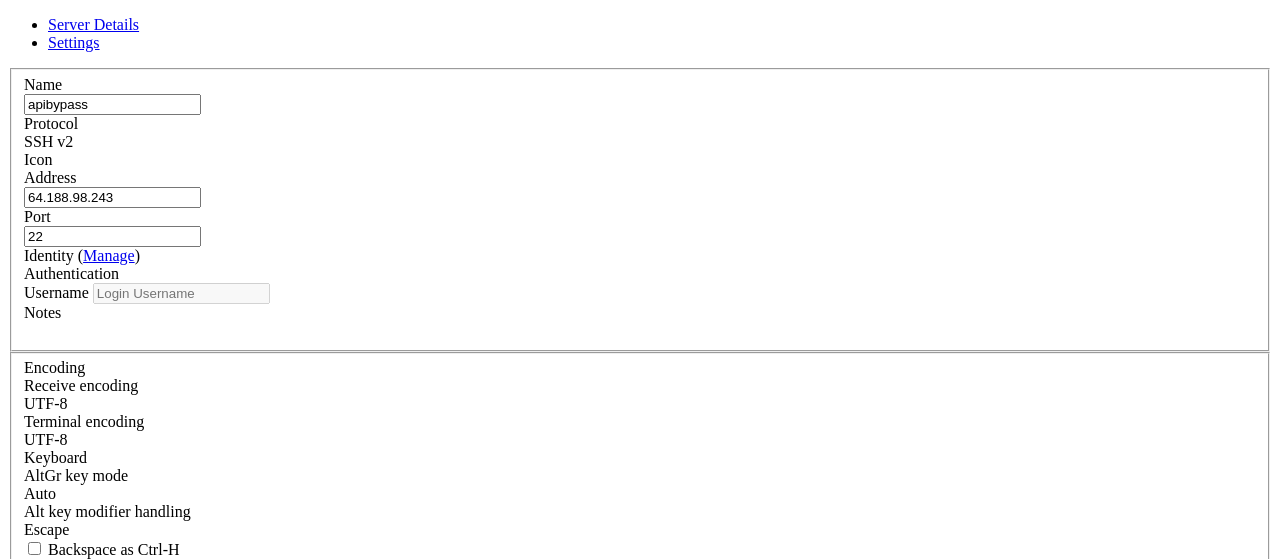 type on "root" 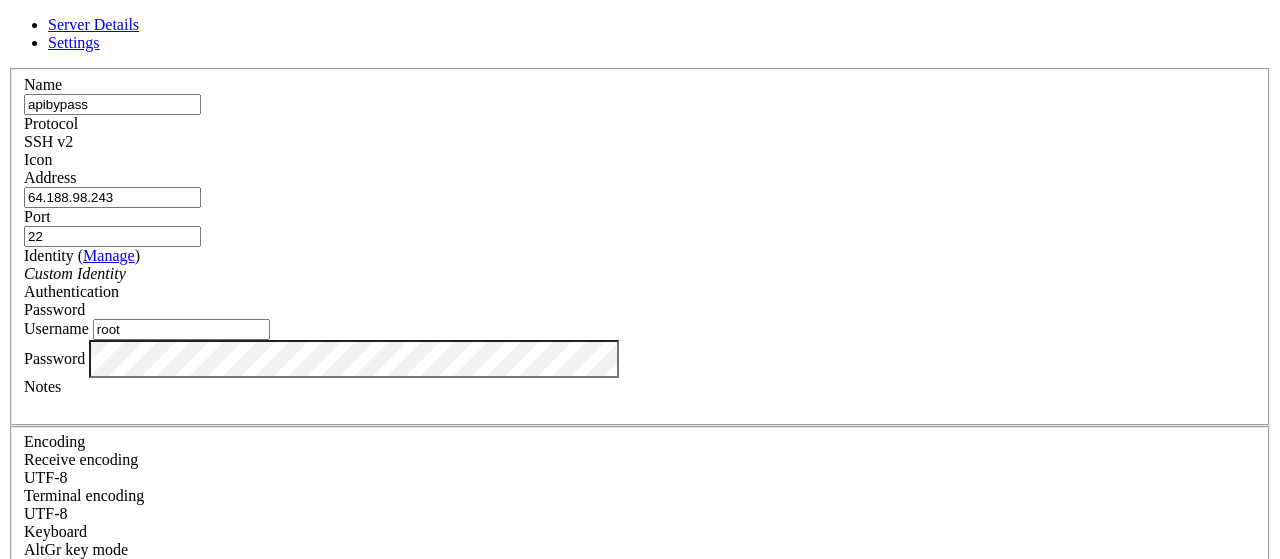 drag, startPoint x: 491, startPoint y: 218, endPoint x: 280, endPoint y: 219, distance: 211.00237 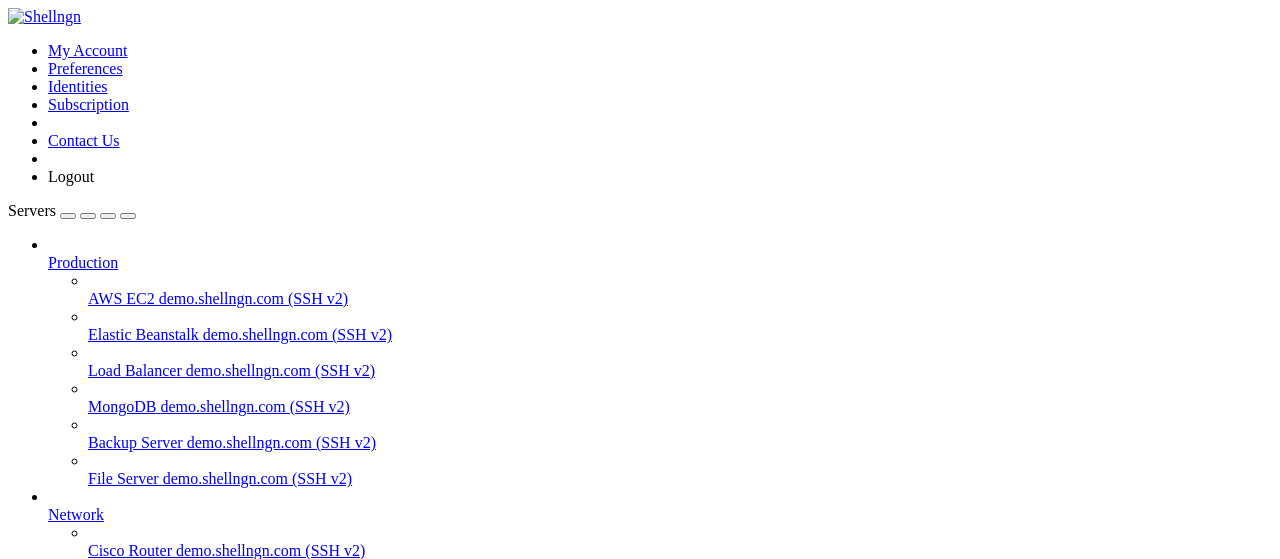 click on "root" at bounding box center [61, 730] 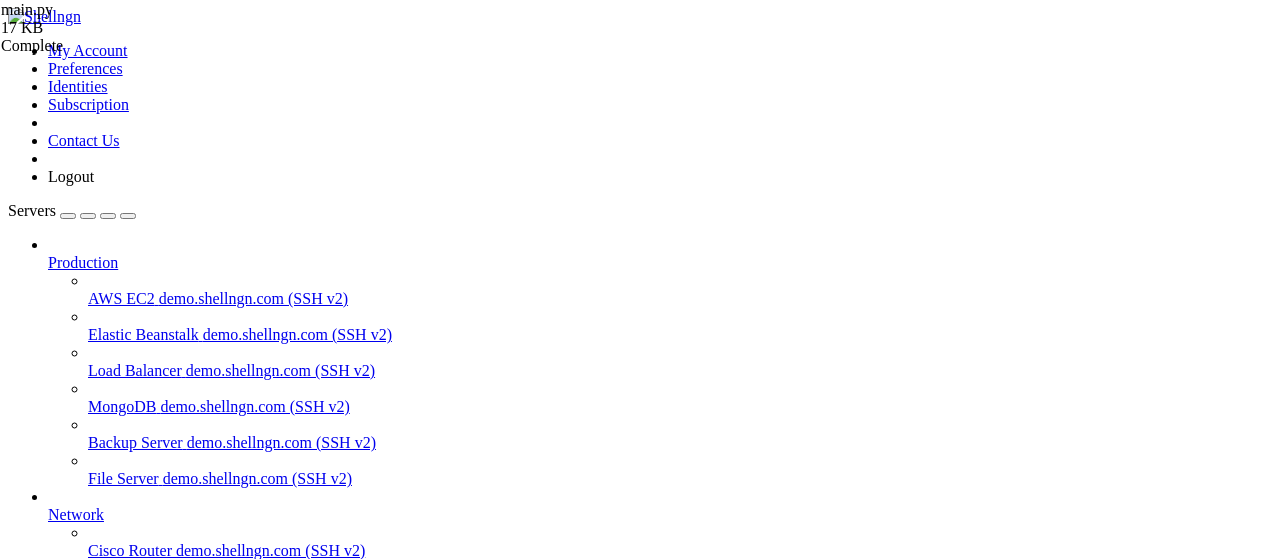 scroll, scrollTop: 244, scrollLeft: 0, axis: vertical 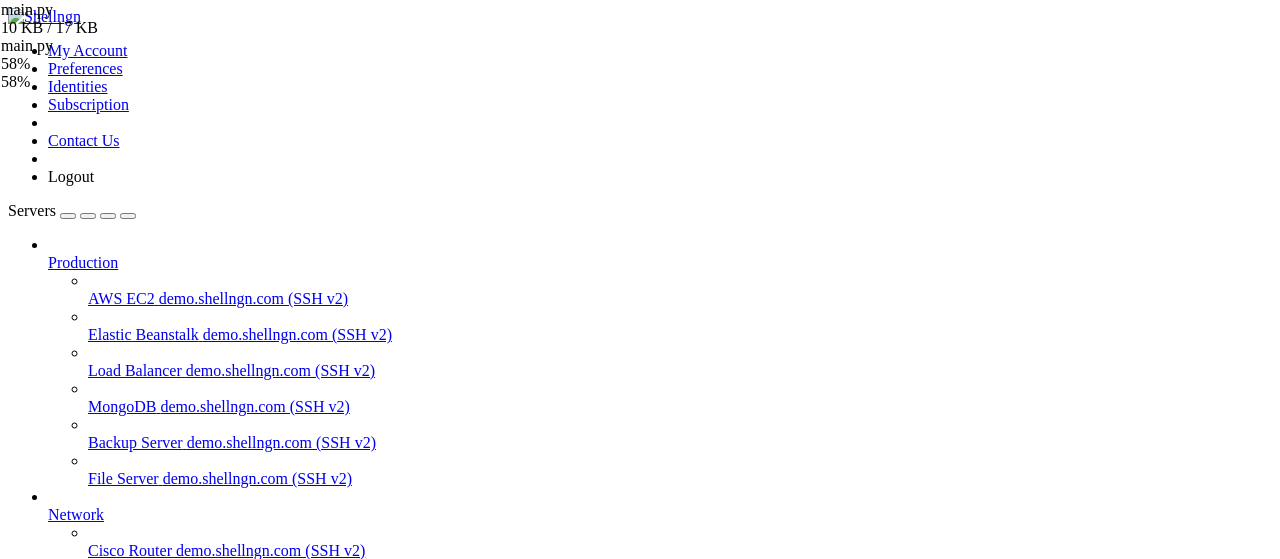 click on "root" at bounding box center (61, 870) 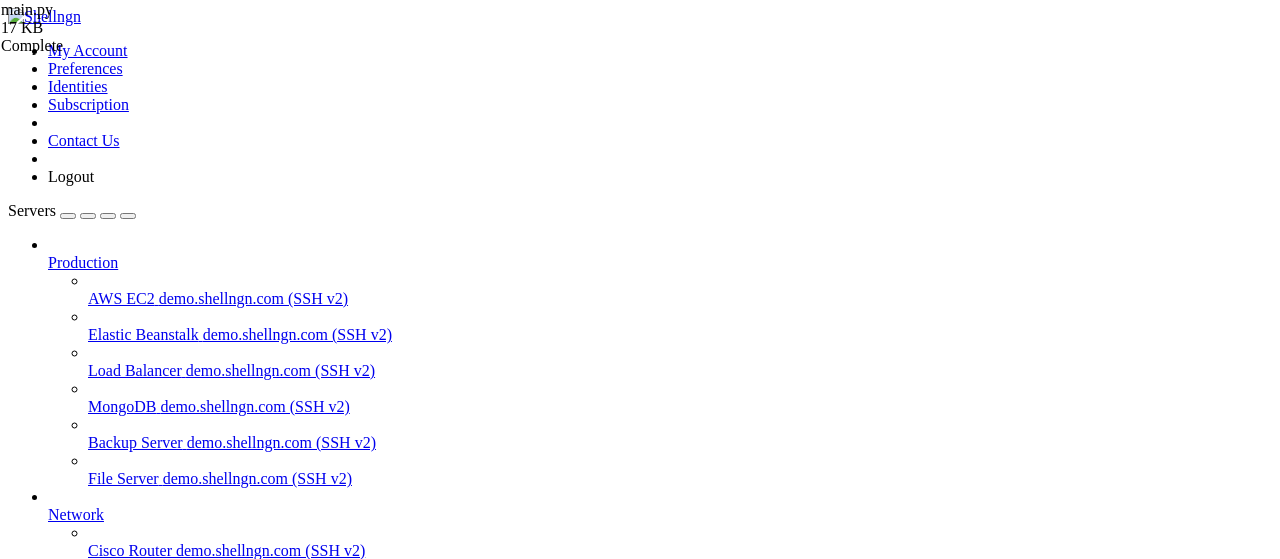scroll, scrollTop: 401, scrollLeft: 0, axis: vertical 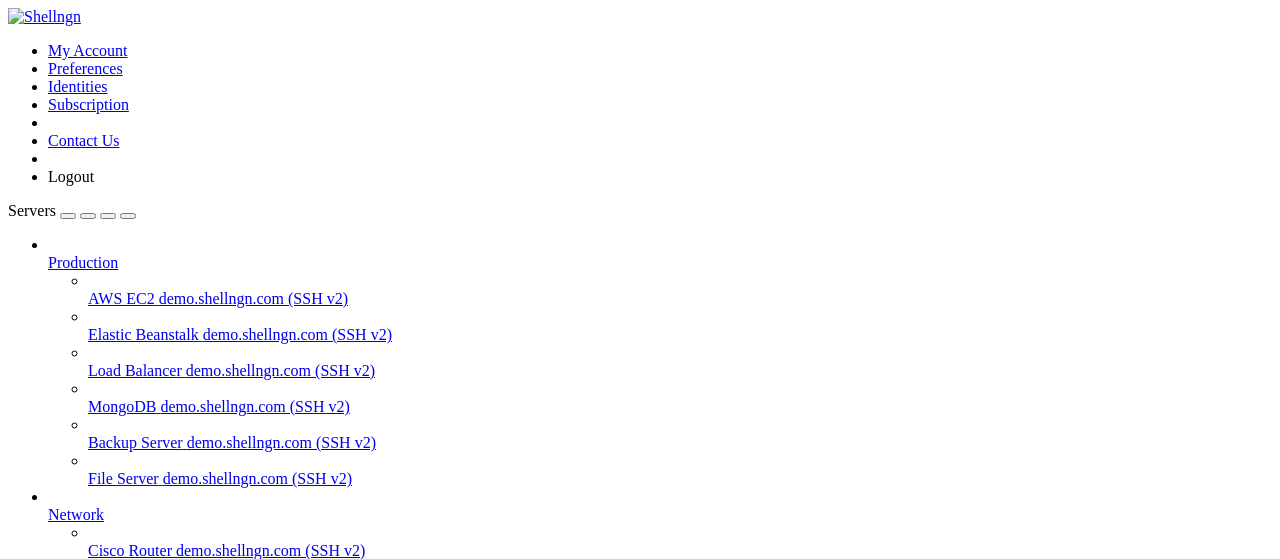 click on "" at bounding box center (660, 889) 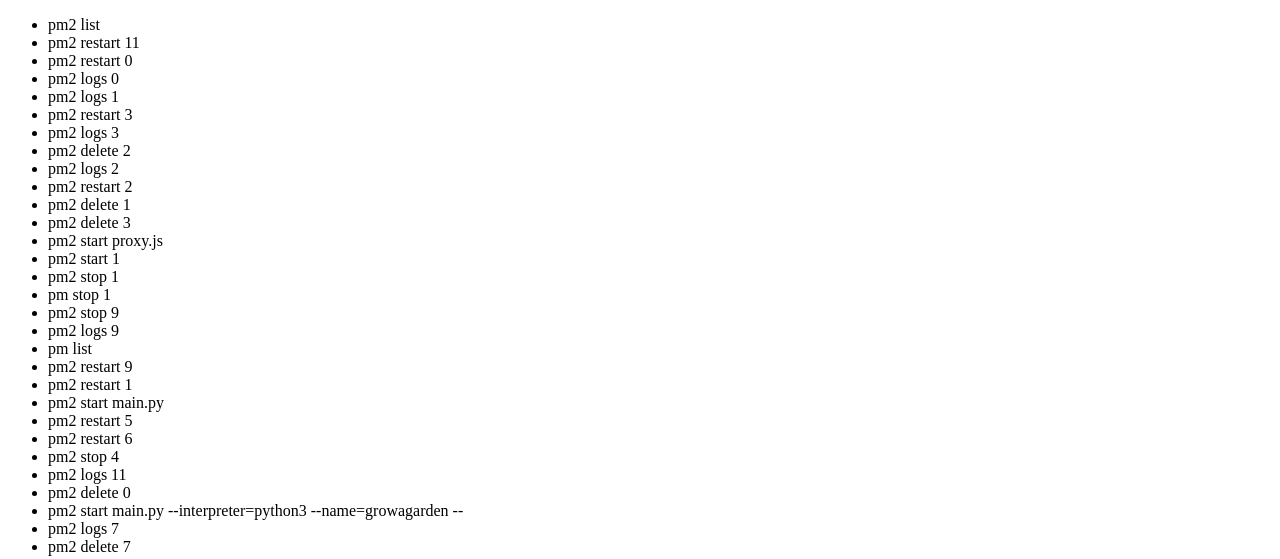 click at bounding box center [16, 2207] 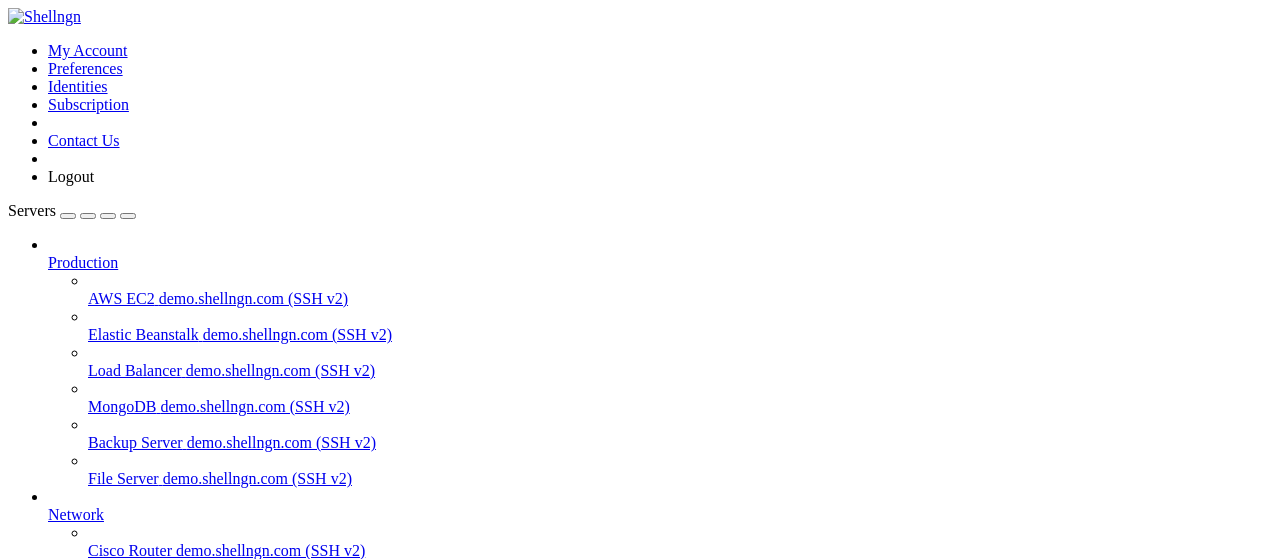 scroll, scrollTop: 300, scrollLeft: 0, axis: vertical 